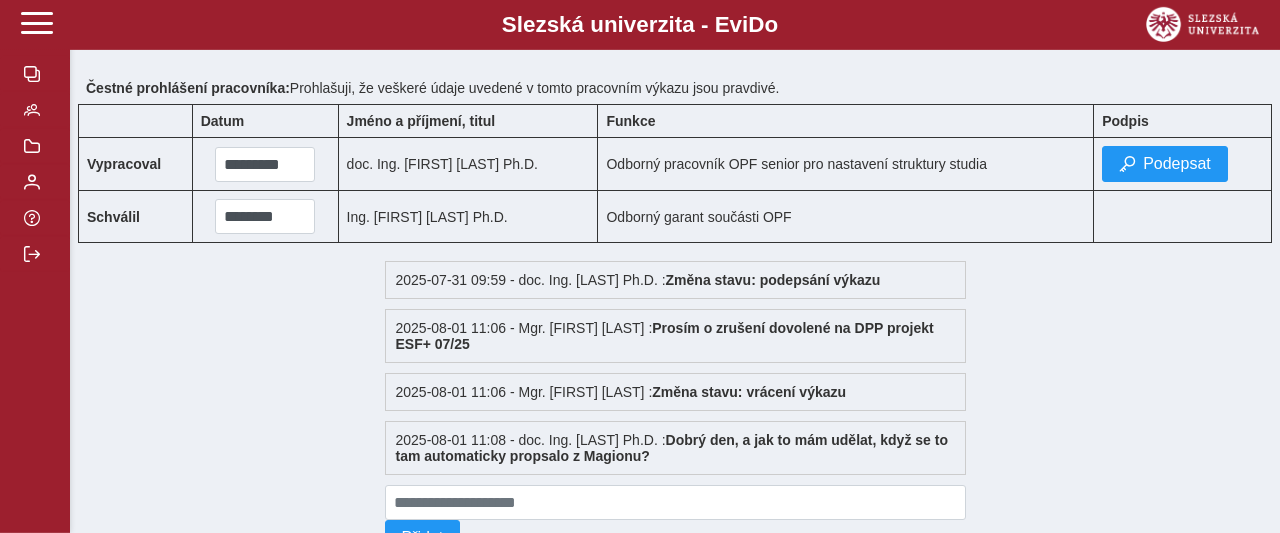 scroll, scrollTop: 2088, scrollLeft: 0, axis: vertical 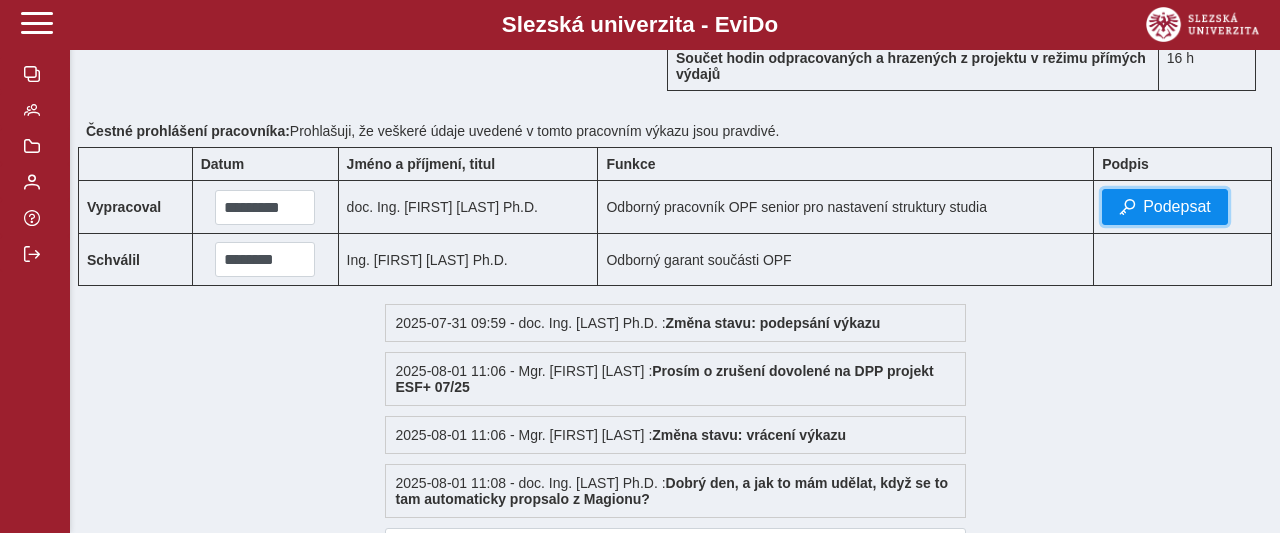 click on "Podepsat" at bounding box center [1177, 207] 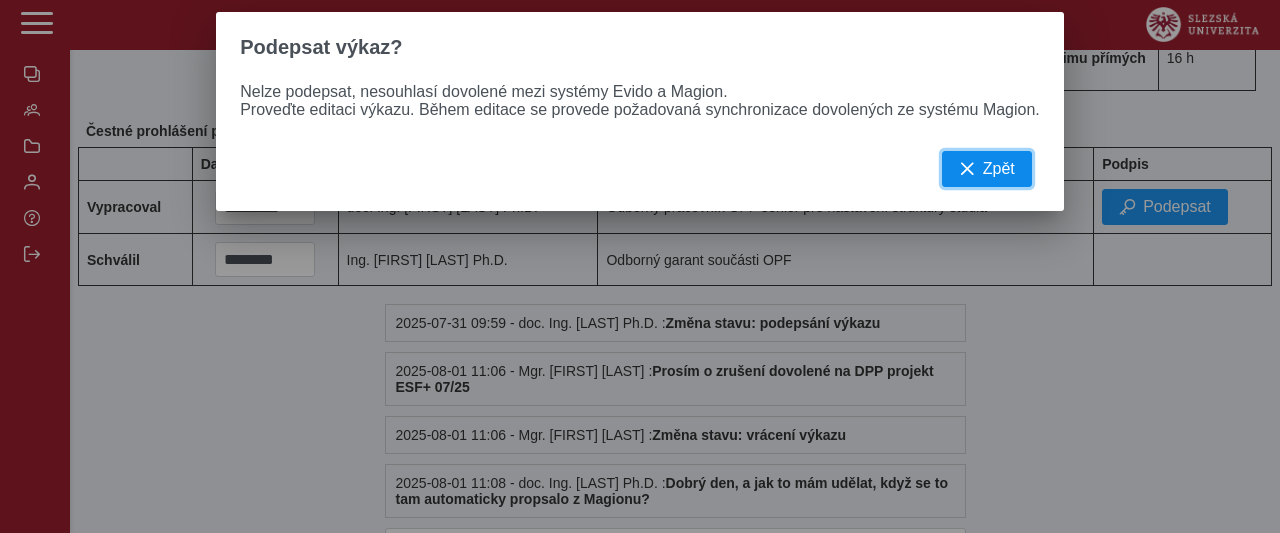 click at bounding box center (967, 169) 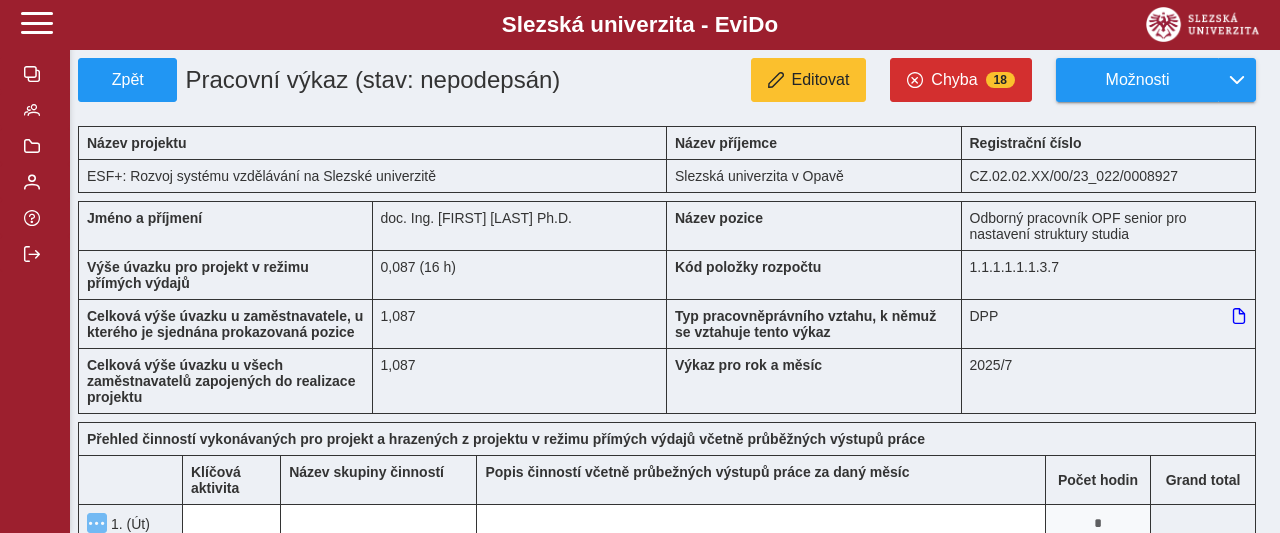 scroll, scrollTop: 0, scrollLeft: 0, axis: both 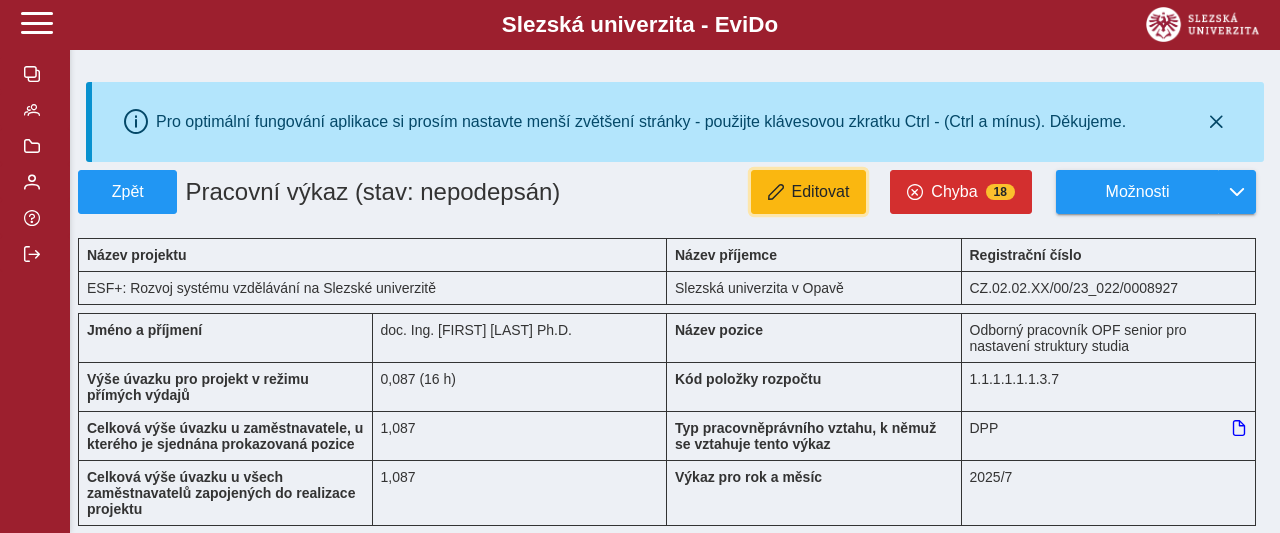 click on "Editovat" at bounding box center [821, 192] 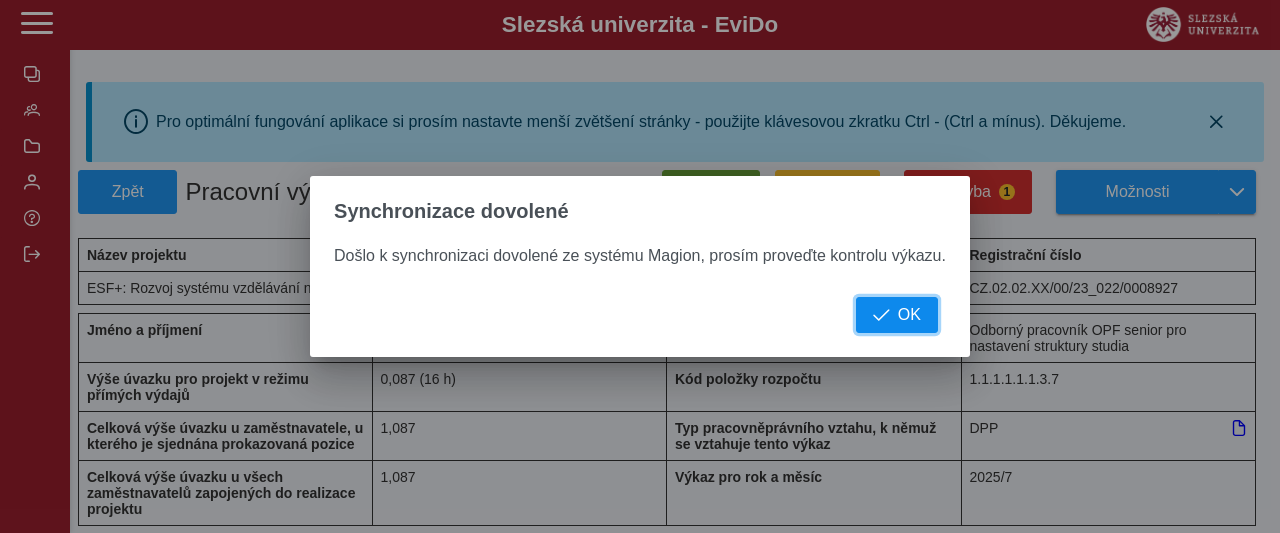 click at bounding box center [881, 315] 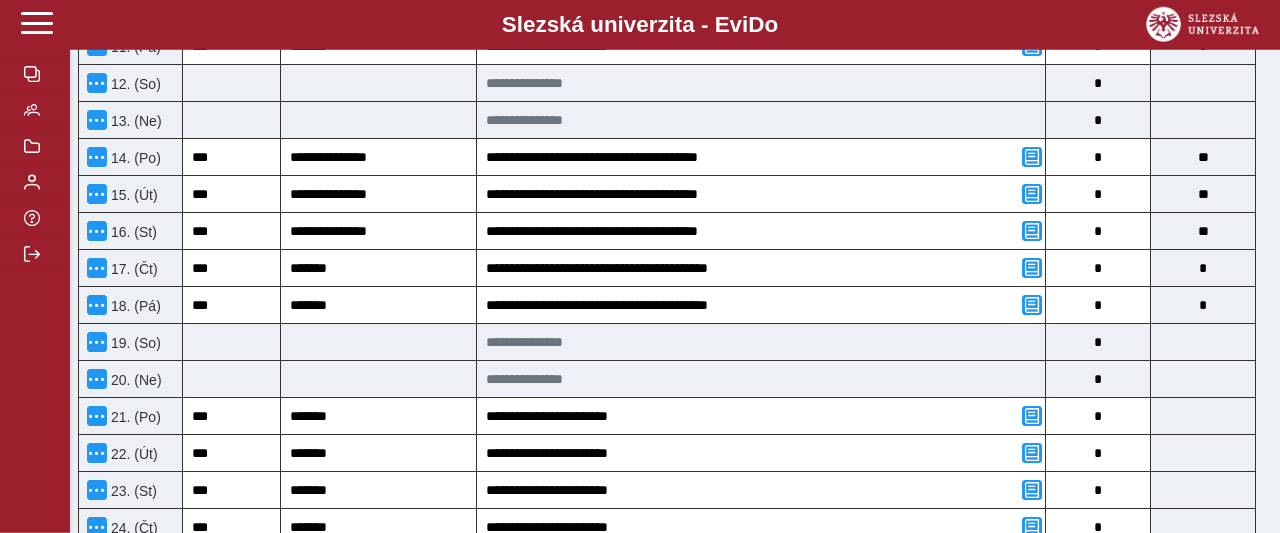 scroll, scrollTop: 1248, scrollLeft: 0, axis: vertical 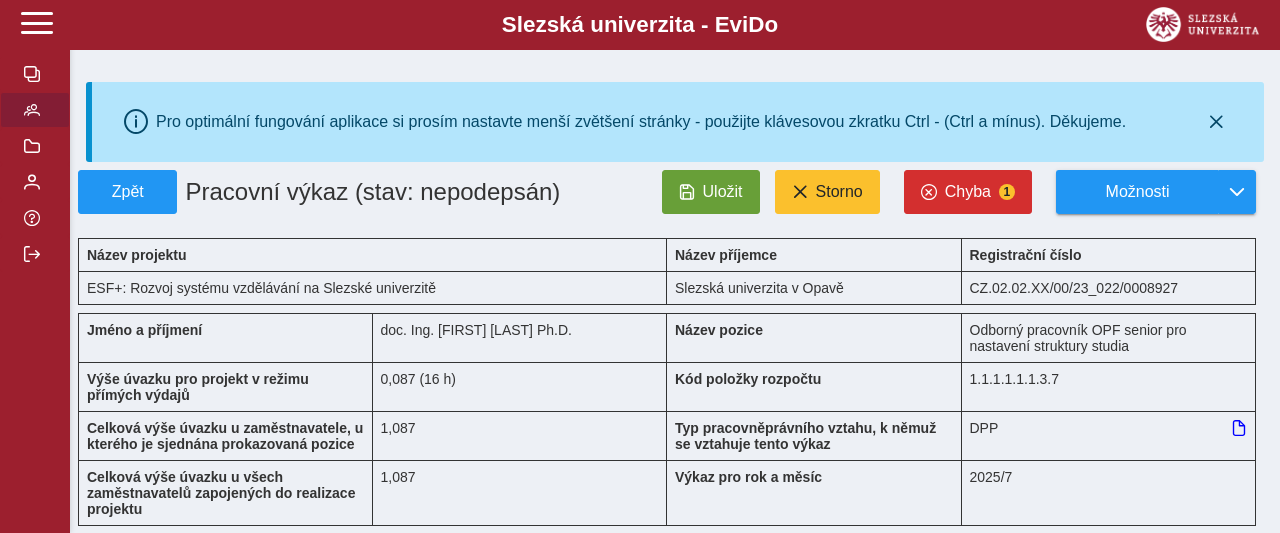 click at bounding box center [35, 110] 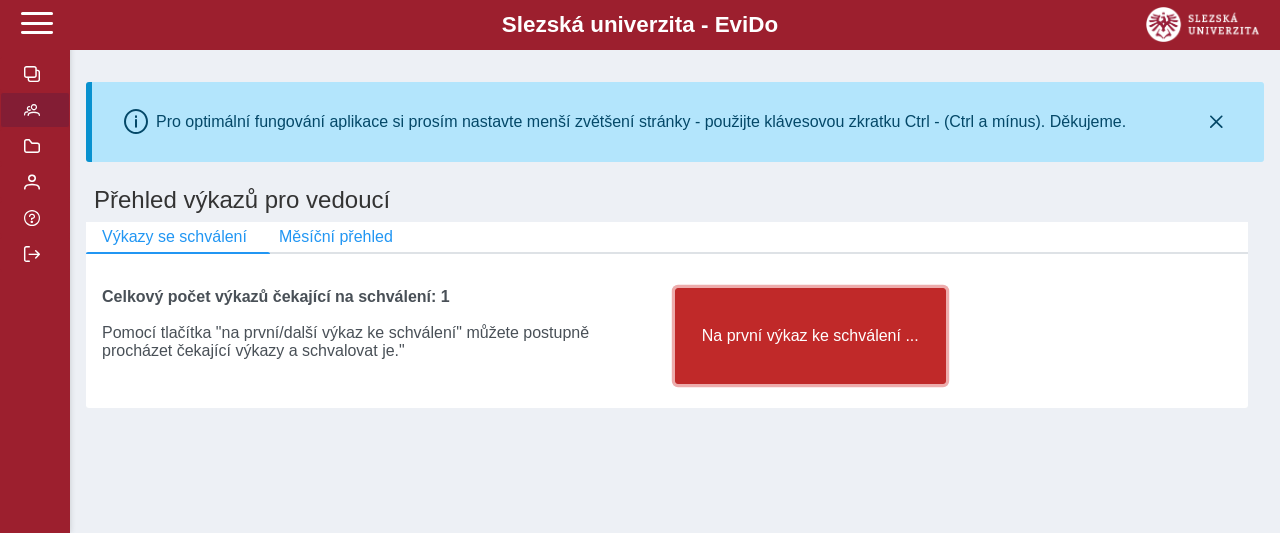 click on "Na první výkaz ke schválení ..." at bounding box center [810, 336] 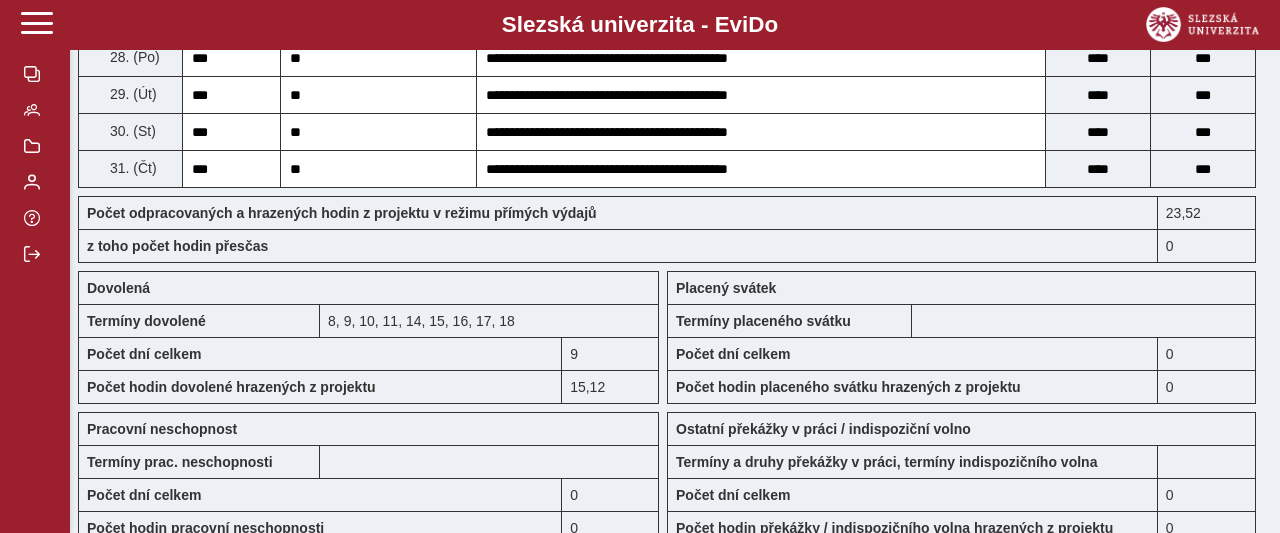 scroll, scrollTop: 2184, scrollLeft: 0, axis: vertical 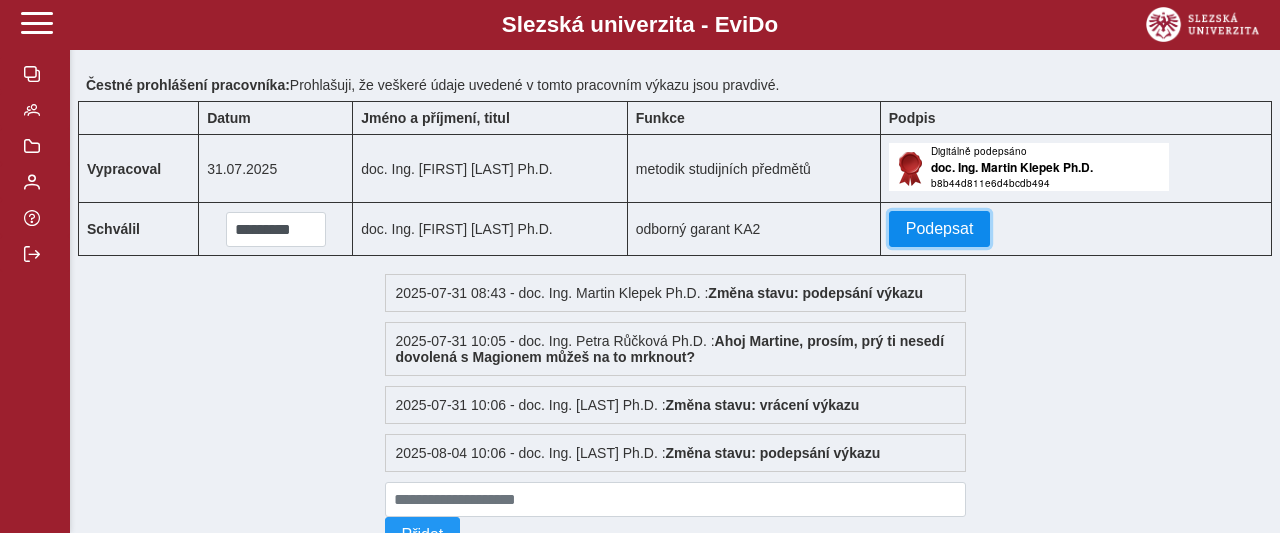 click on "Podepsat" at bounding box center [940, 229] 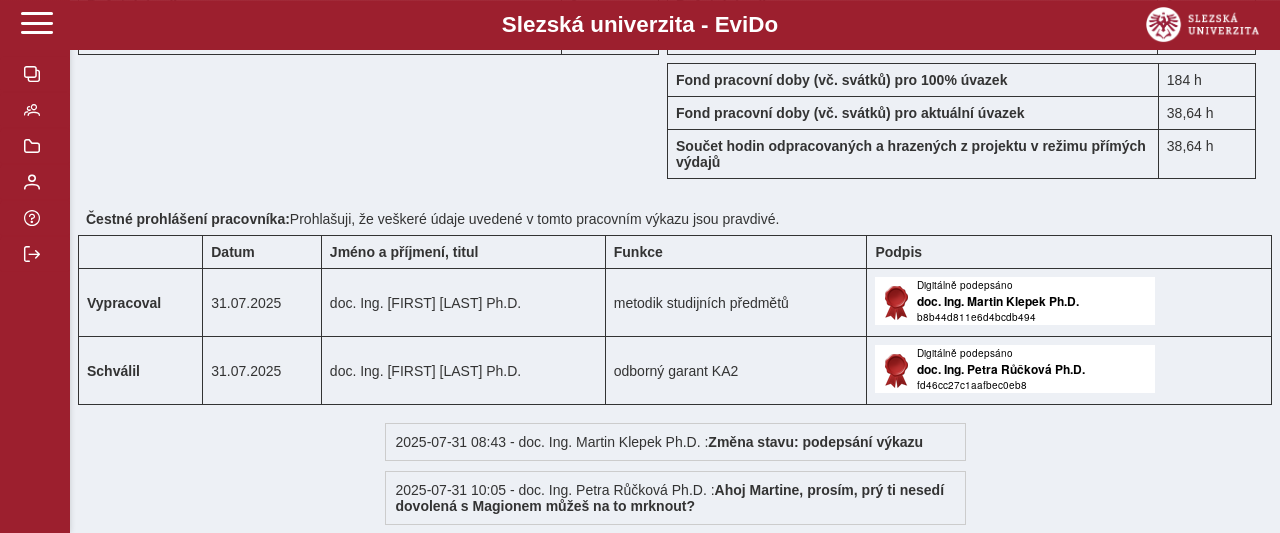 scroll, scrollTop: 1976, scrollLeft: 0, axis: vertical 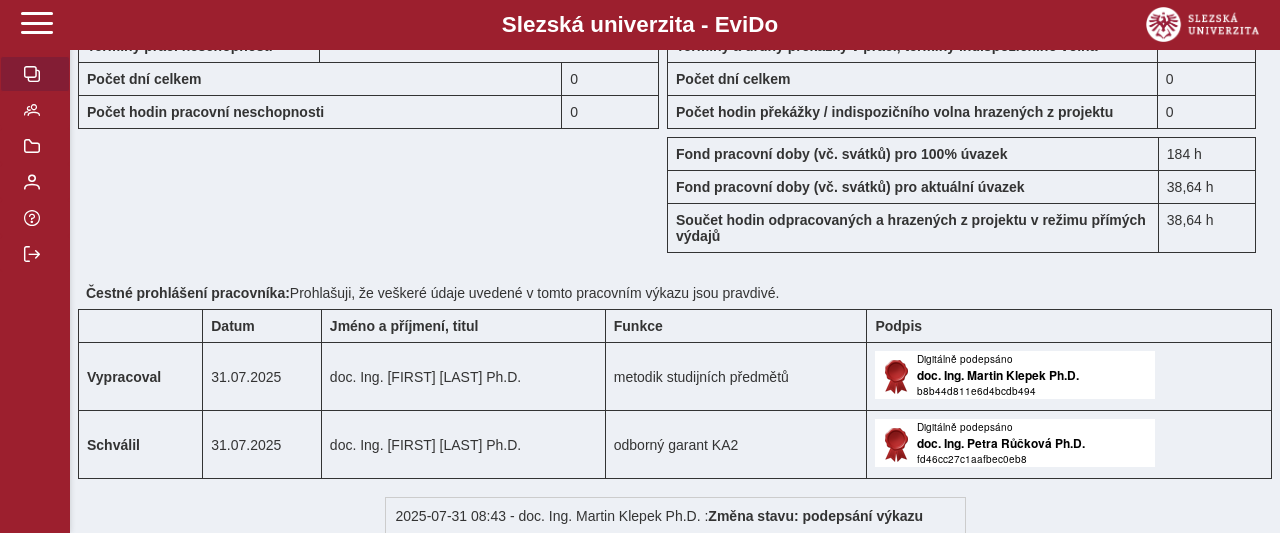 click at bounding box center (35, 74) 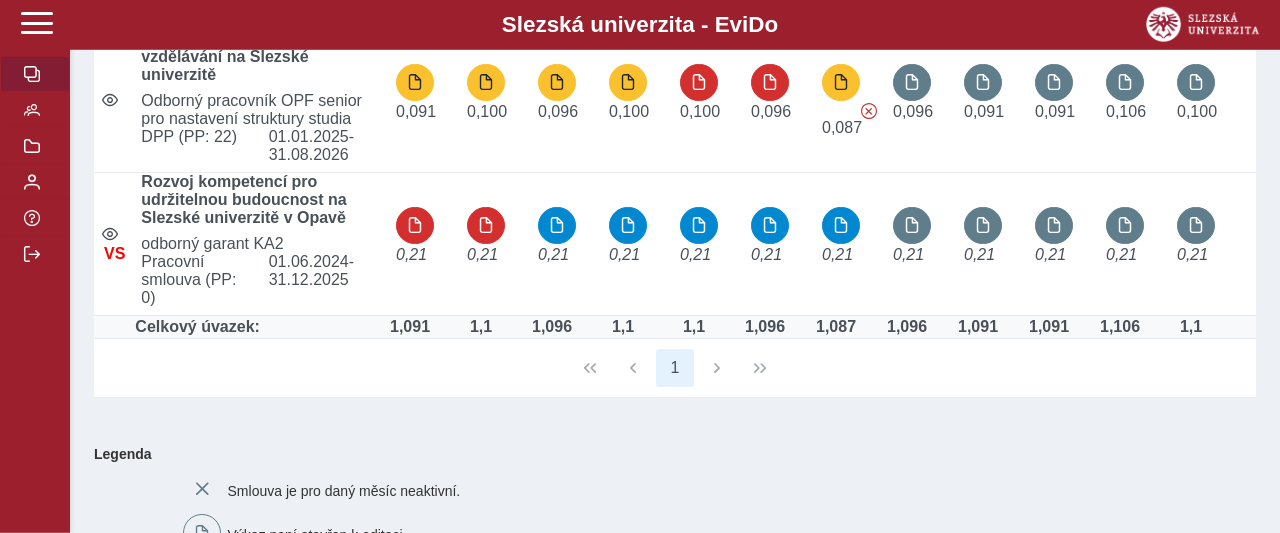scroll, scrollTop: 520, scrollLeft: 0, axis: vertical 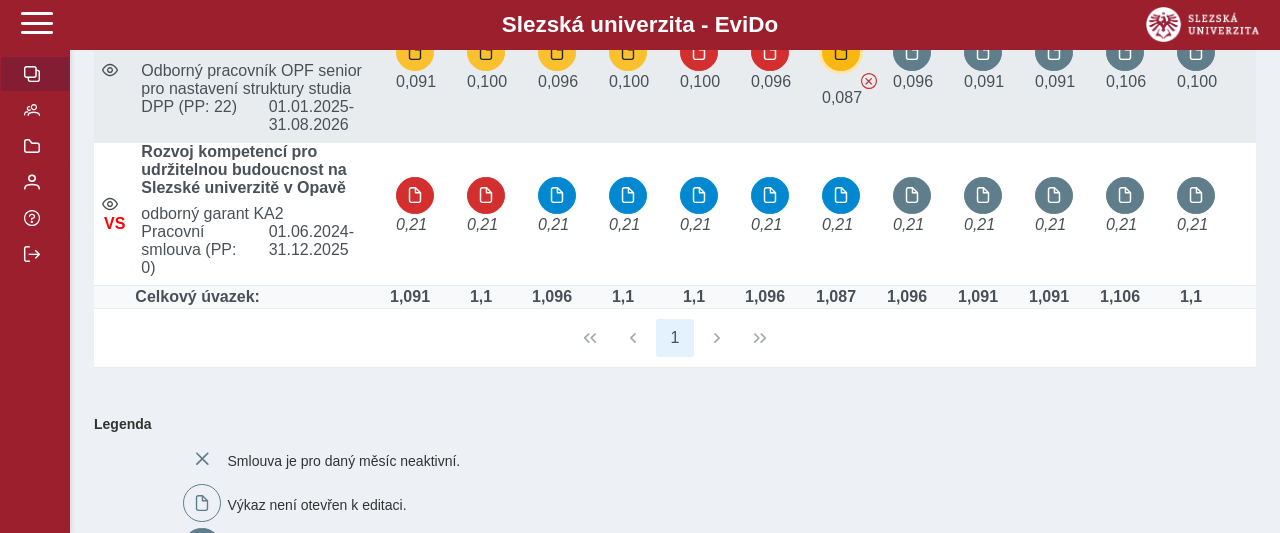 click at bounding box center (841, 53) 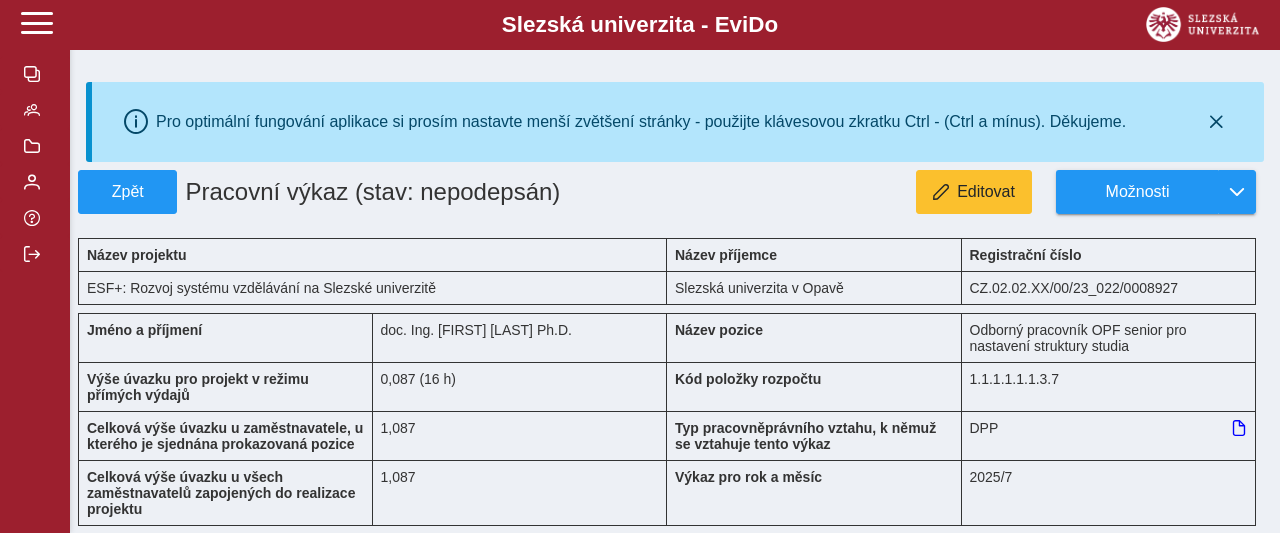 type 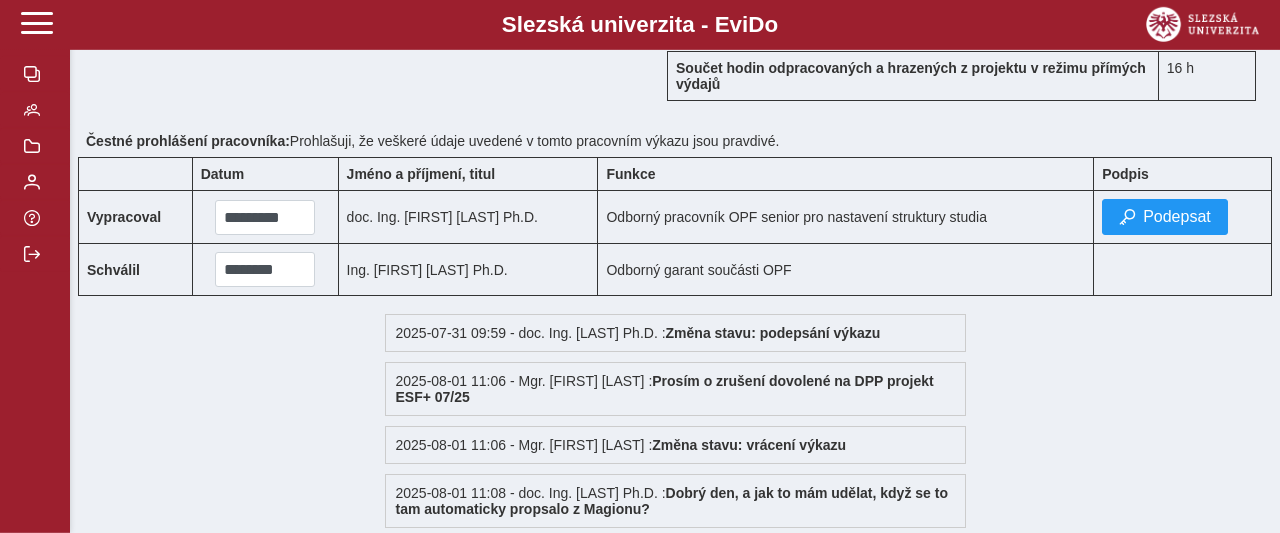 scroll, scrollTop: 2080, scrollLeft: 0, axis: vertical 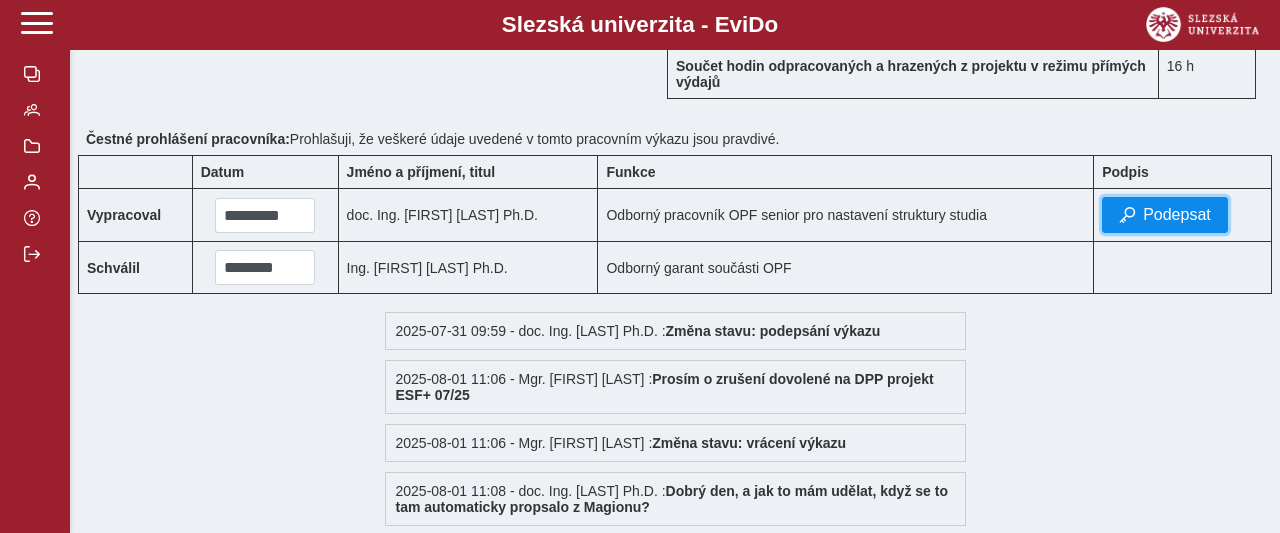 click on "Podepsat" at bounding box center (1177, 215) 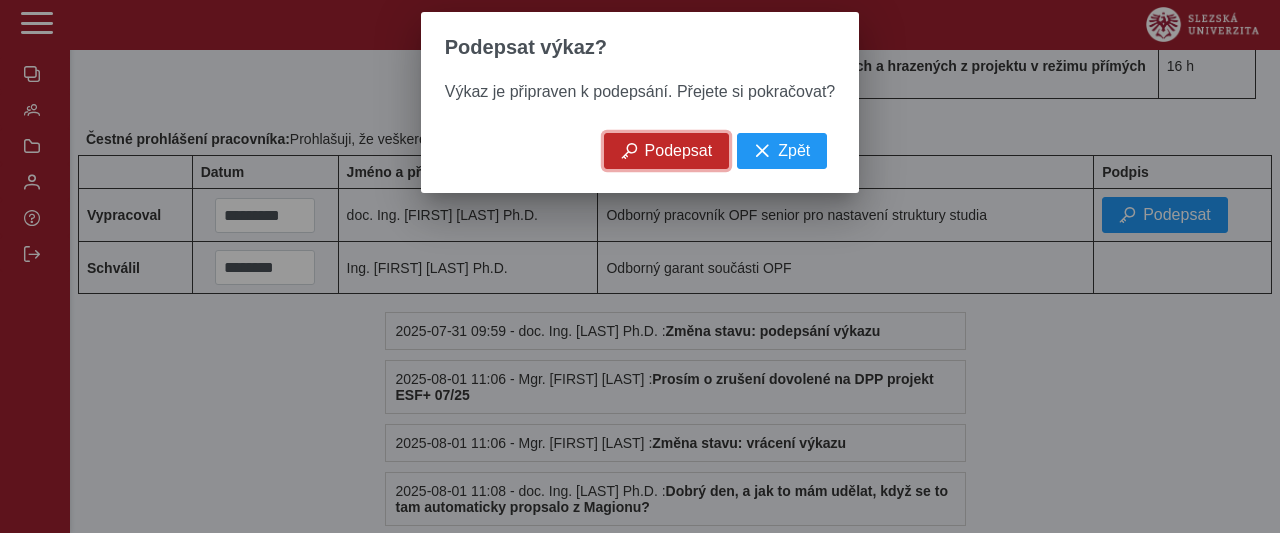 click on "Podepsat" at bounding box center (679, 151) 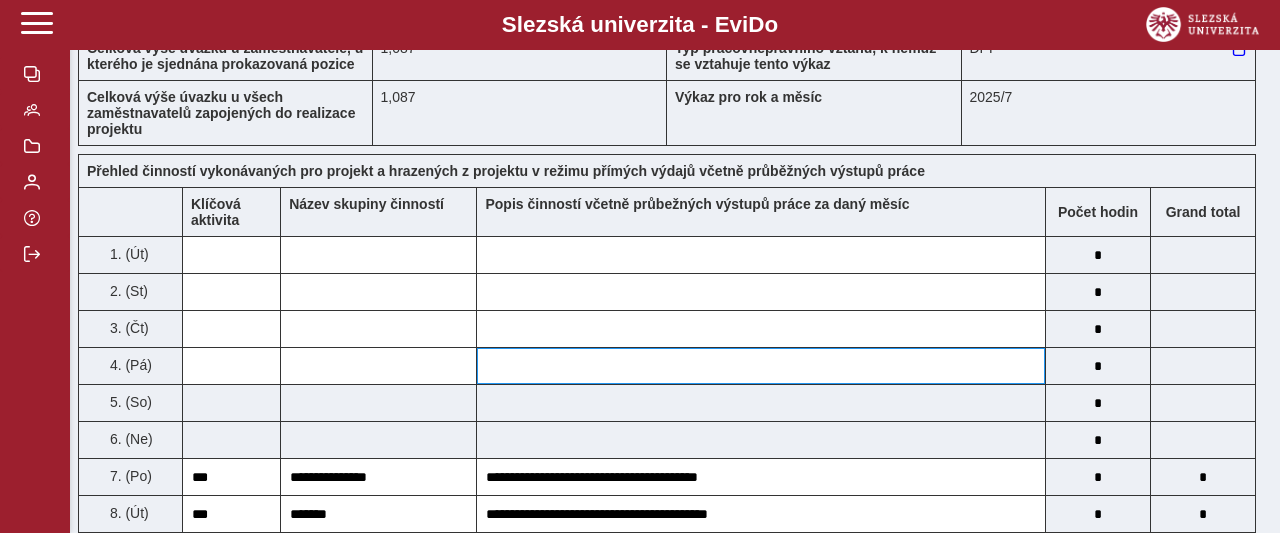 scroll, scrollTop: 0, scrollLeft: 0, axis: both 